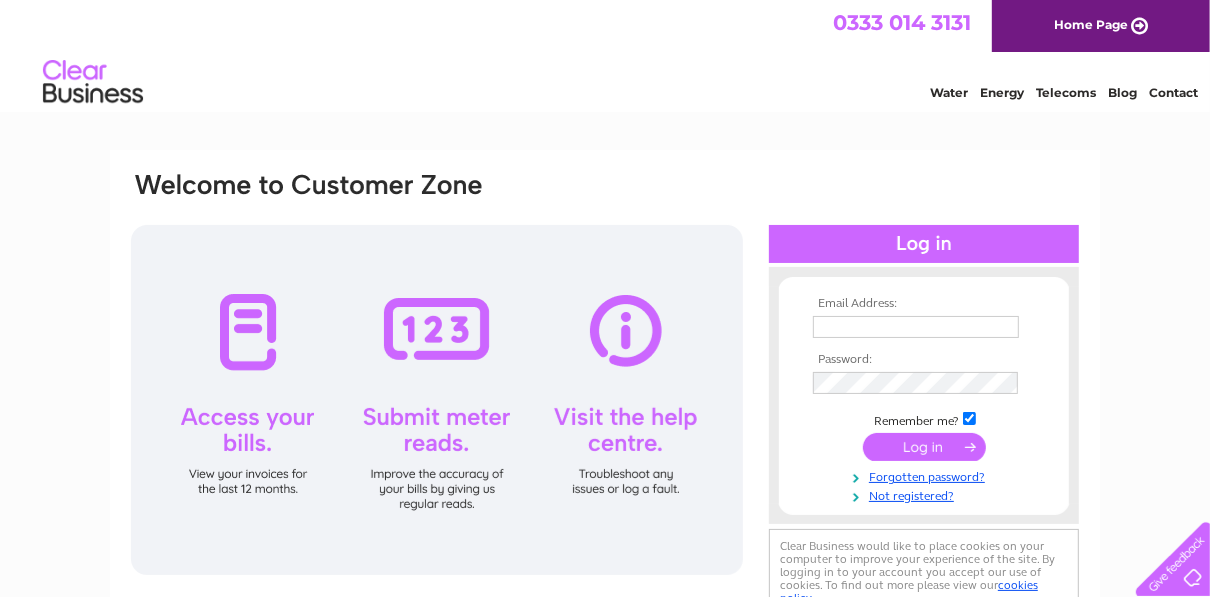 scroll, scrollTop: 0, scrollLeft: 0, axis: both 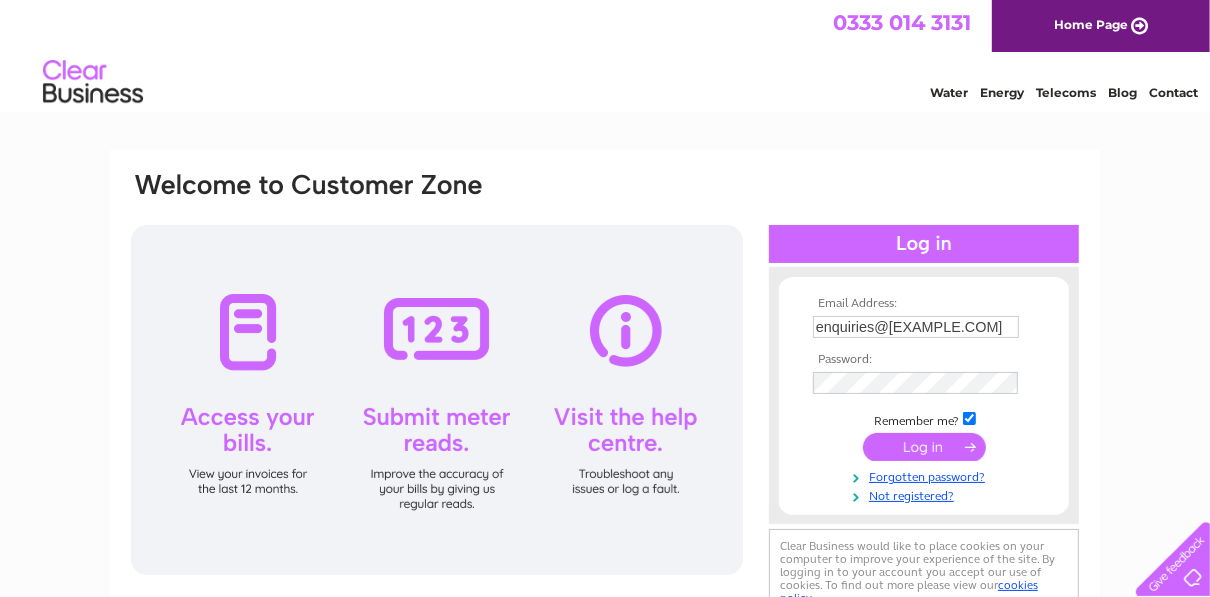 click at bounding box center (924, 447) 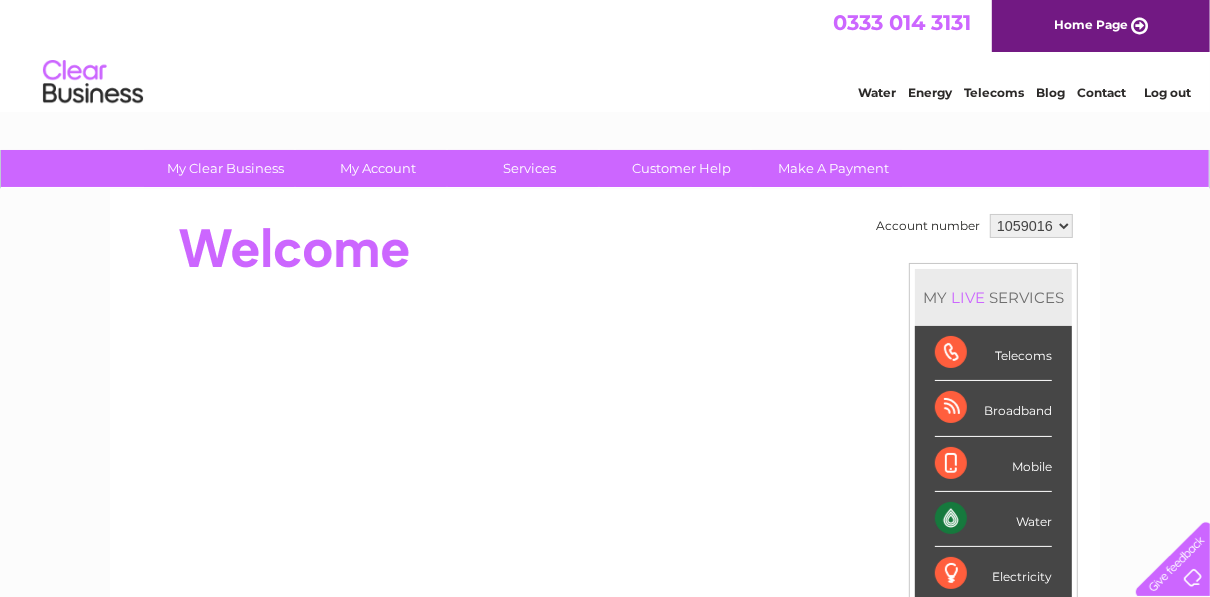 scroll, scrollTop: 0, scrollLeft: 0, axis: both 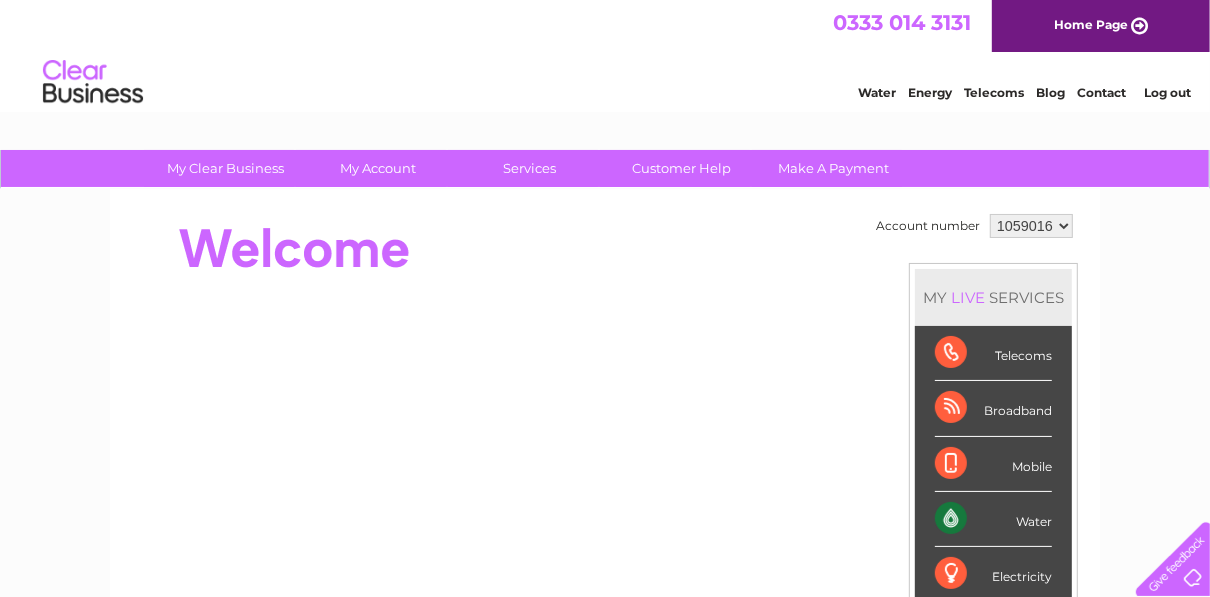 click on "Water" at bounding box center (993, 519) 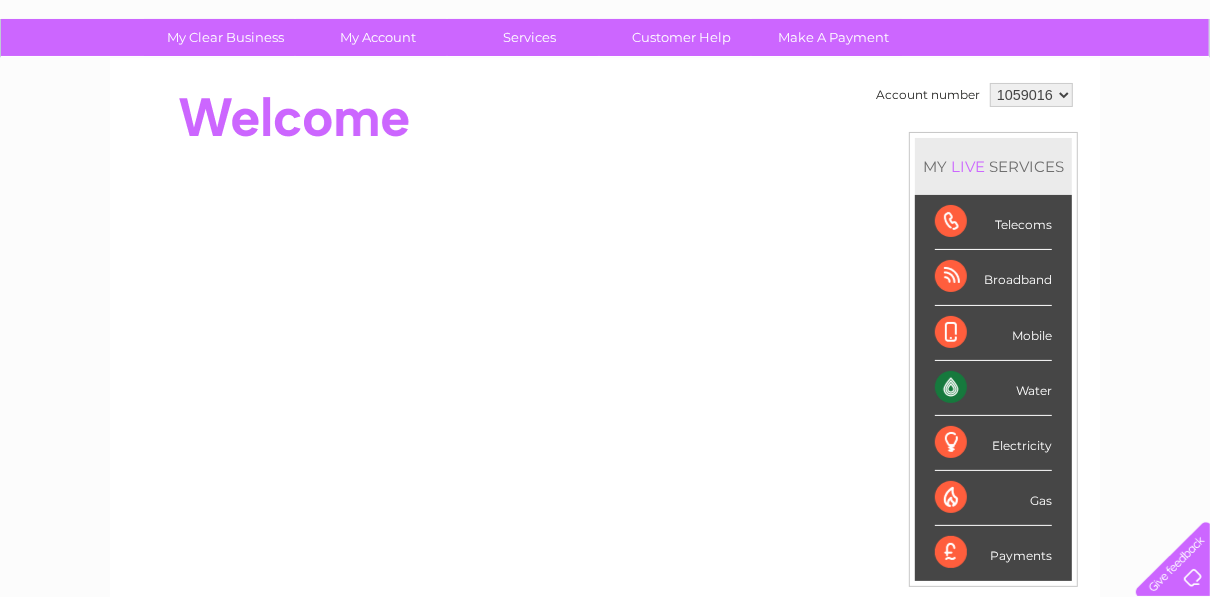 scroll, scrollTop: 0, scrollLeft: 0, axis: both 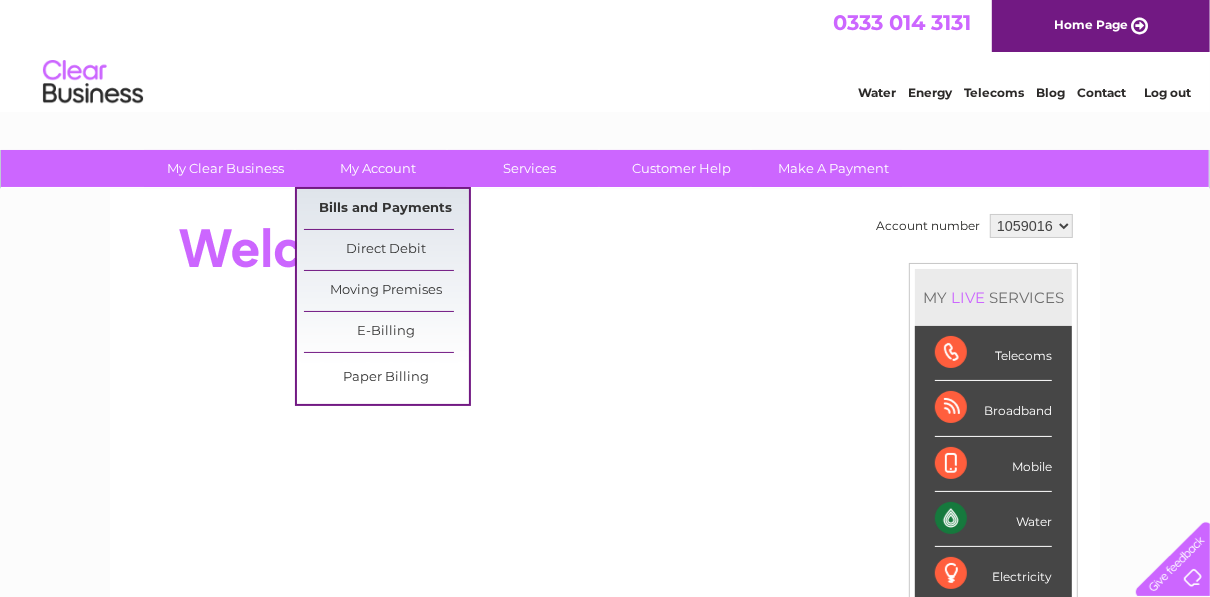 click on "Bills and Payments" at bounding box center [386, 209] 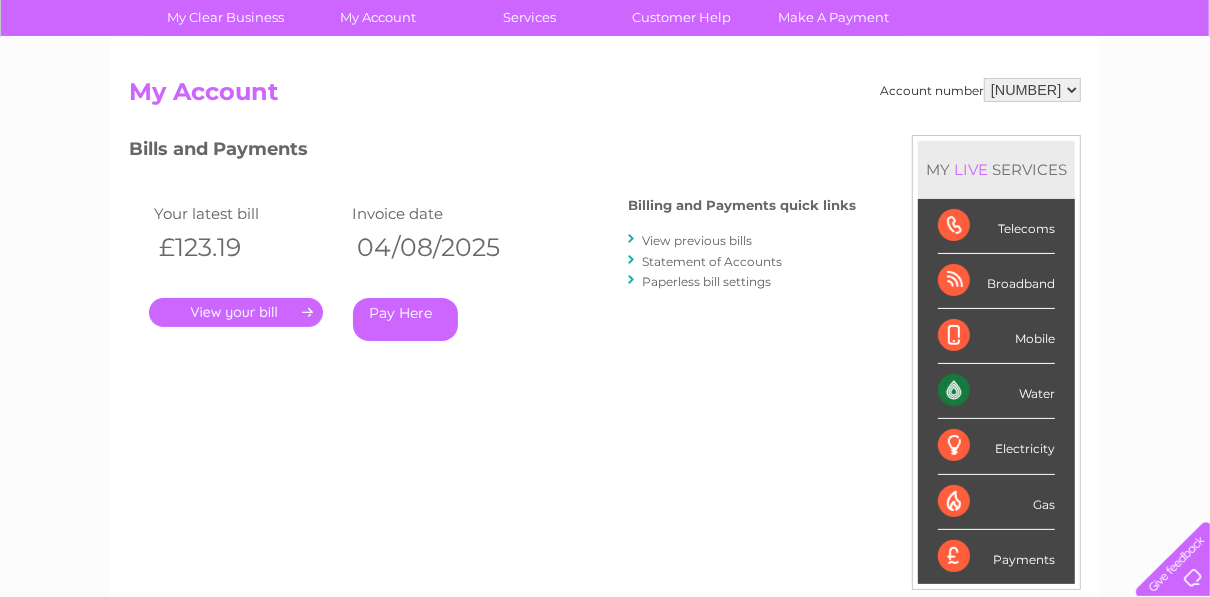 scroll, scrollTop: 160, scrollLeft: 0, axis: vertical 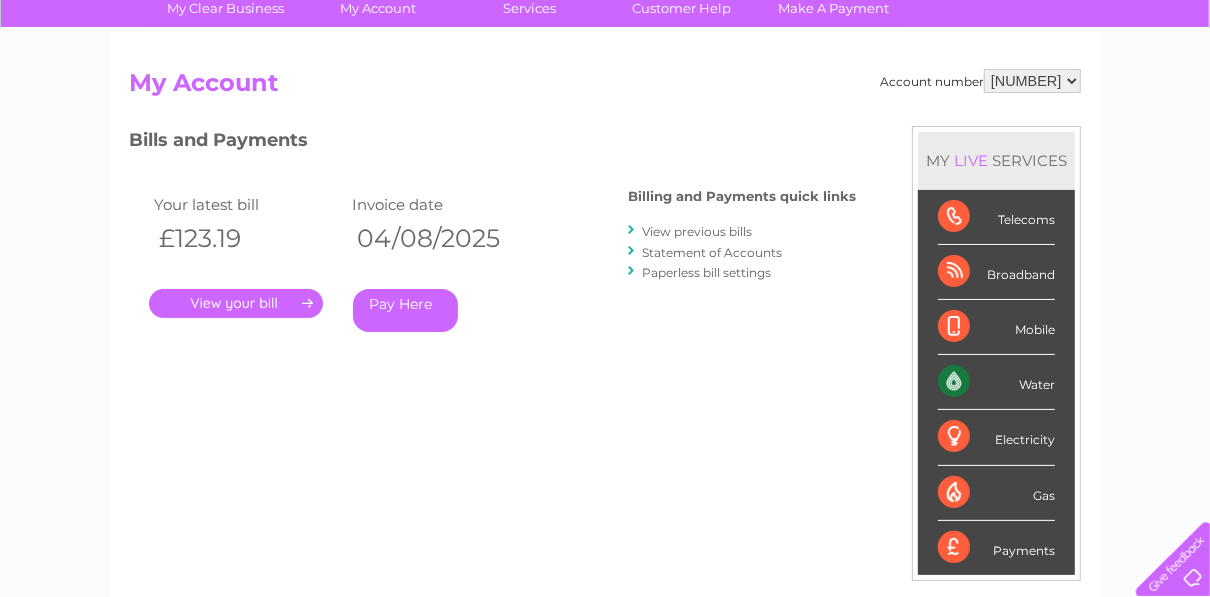 click on "." at bounding box center [236, 303] 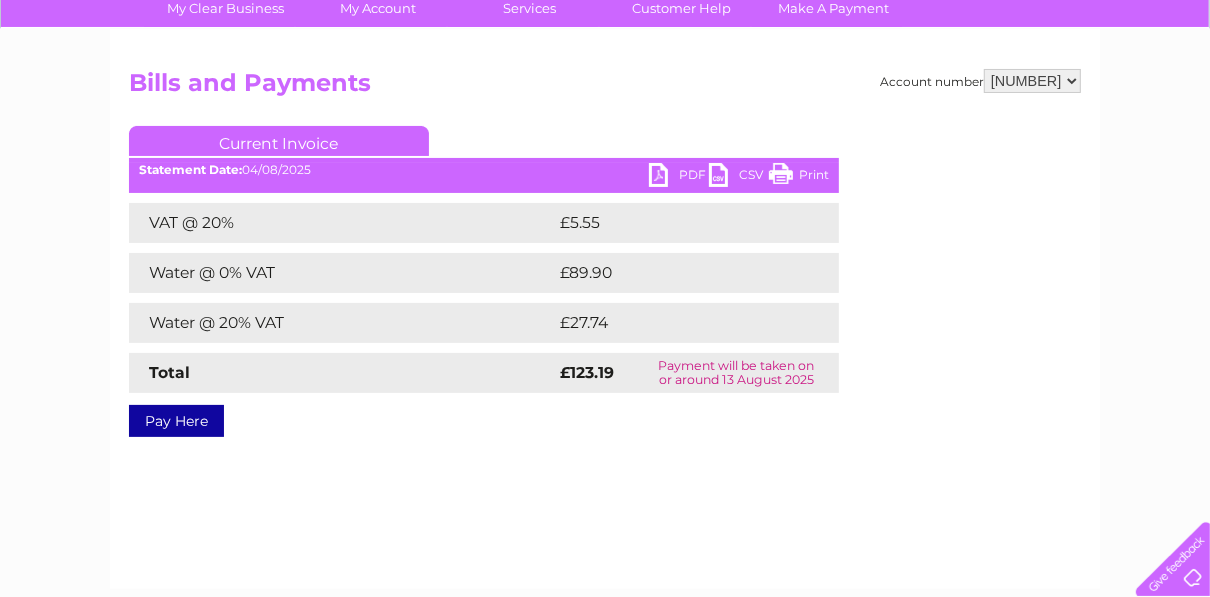 click on "PDF" at bounding box center [679, 177] 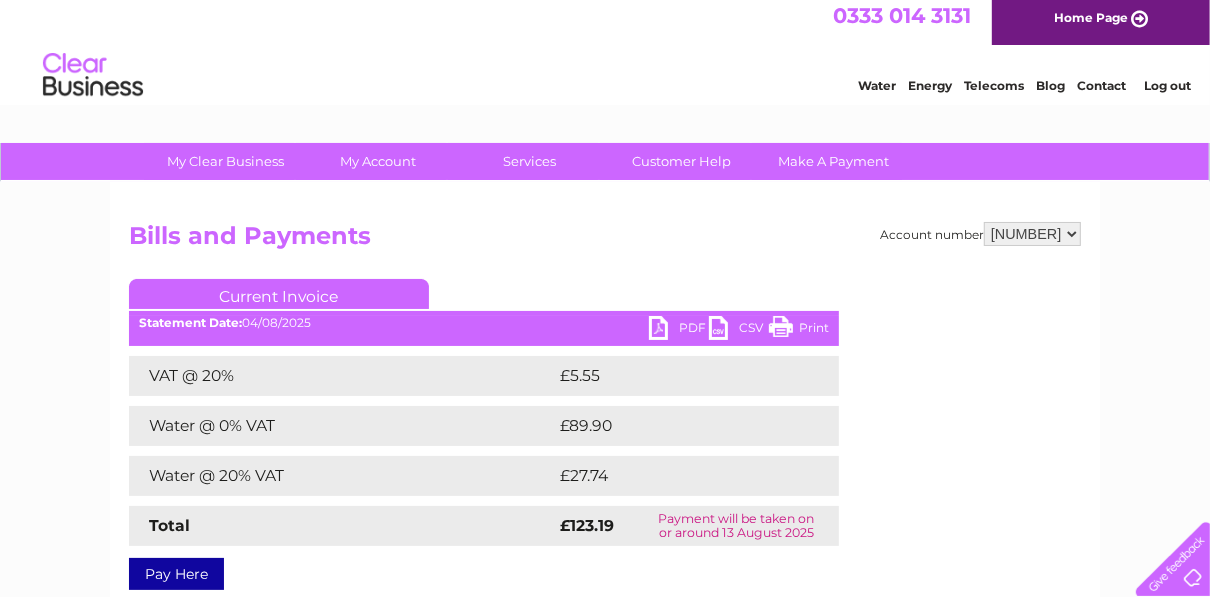 scroll, scrollTop: 0, scrollLeft: 0, axis: both 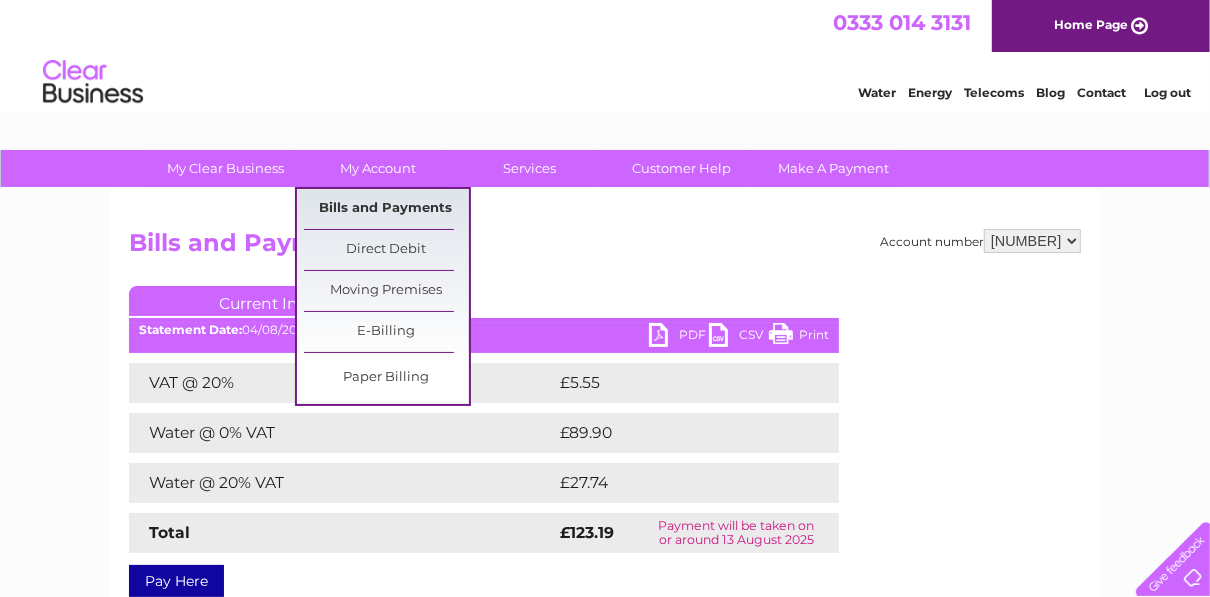 click on "Bills and Payments" at bounding box center [386, 209] 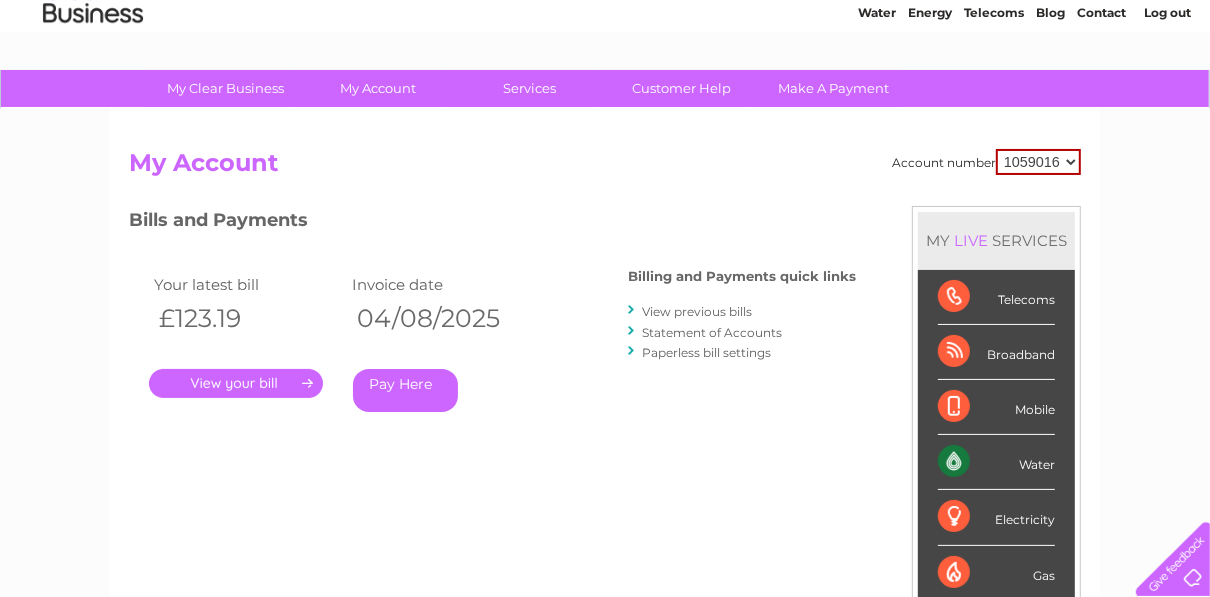 scroll, scrollTop: 160, scrollLeft: 0, axis: vertical 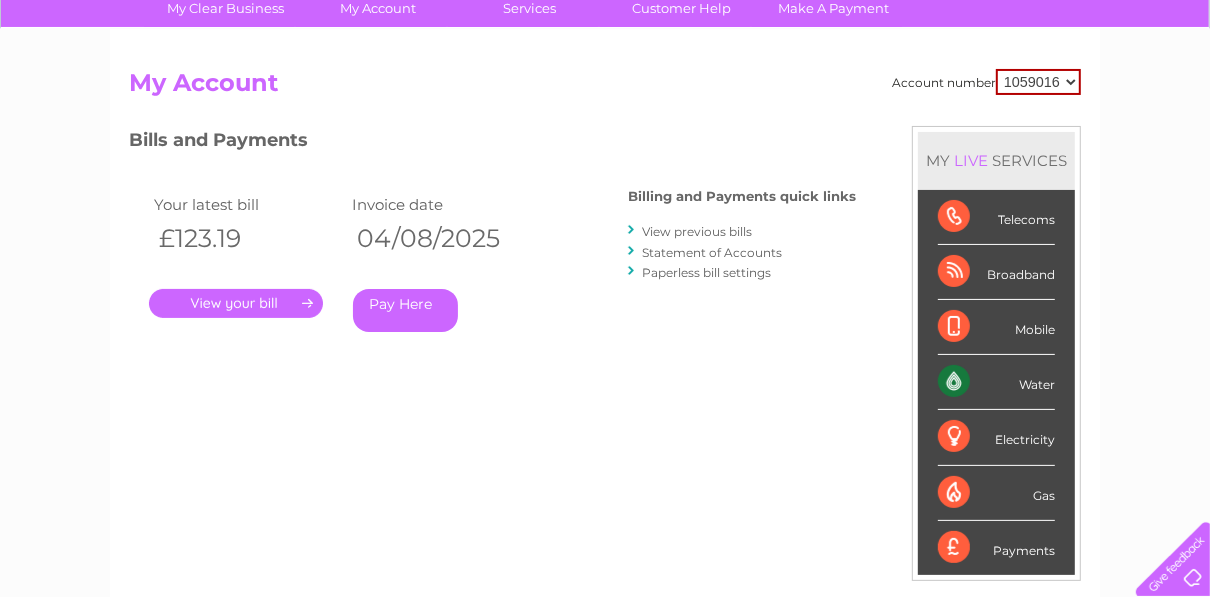 click on "View previous bills" at bounding box center (697, 231) 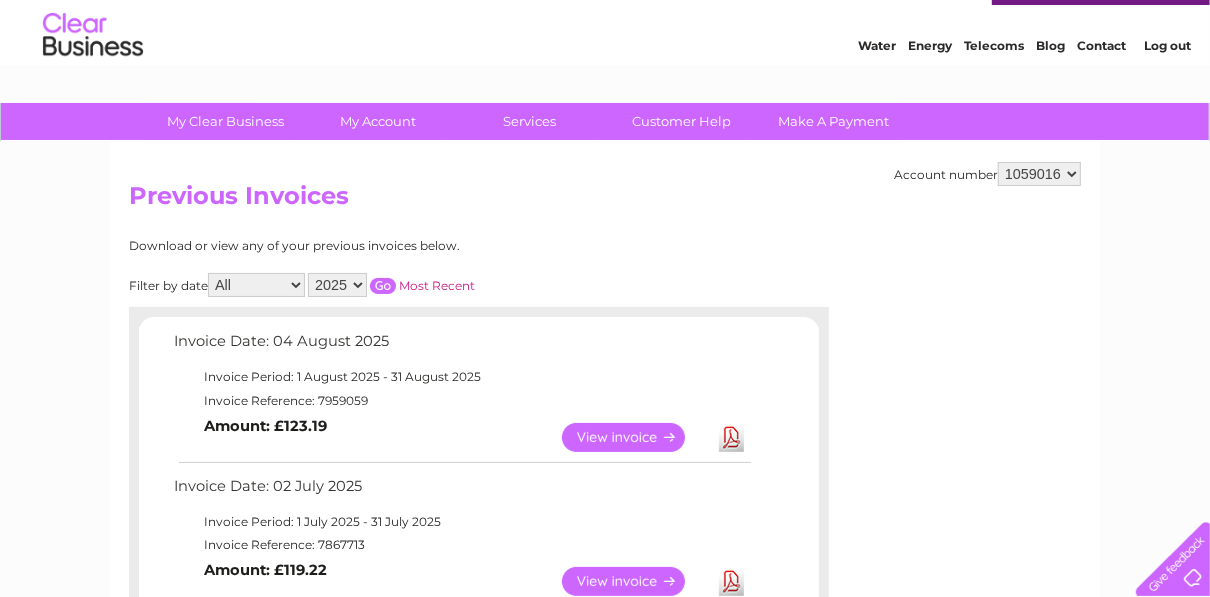 scroll, scrollTop: 240, scrollLeft: 0, axis: vertical 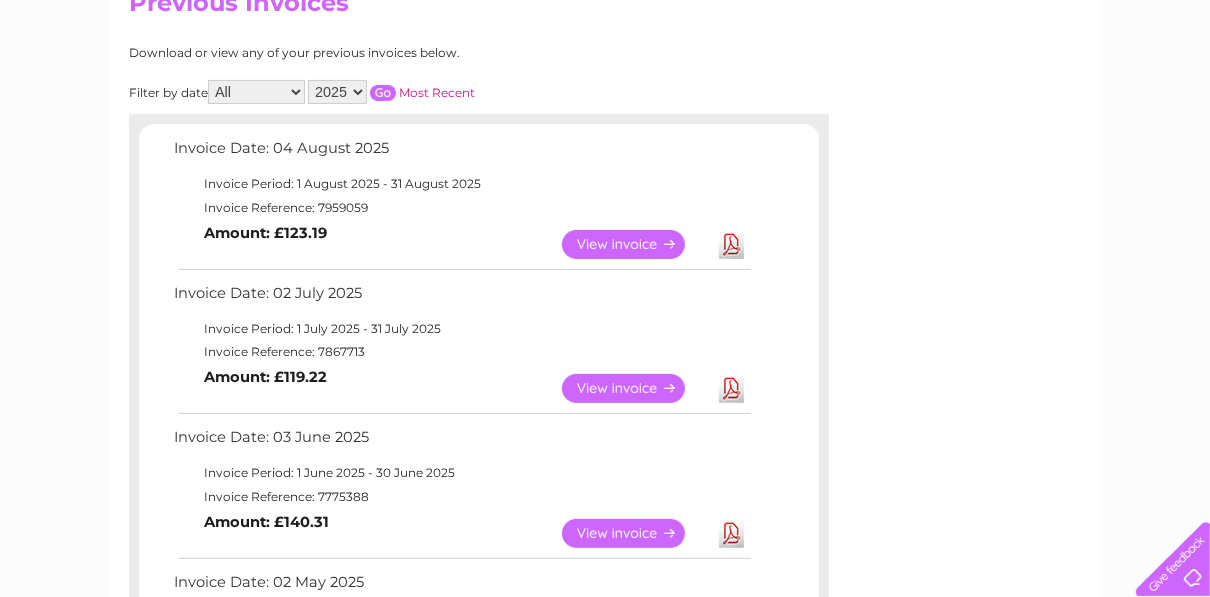 click on "View" at bounding box center (635, 388) 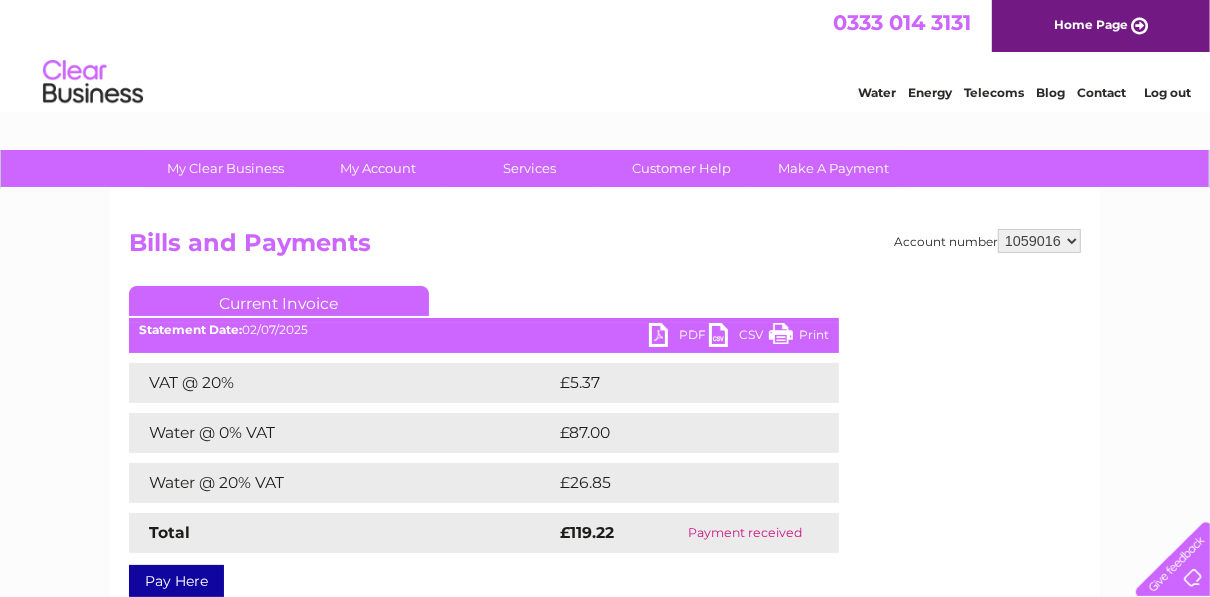 scroll, scrollTop: 0, scrollLeft: 0, axis: both 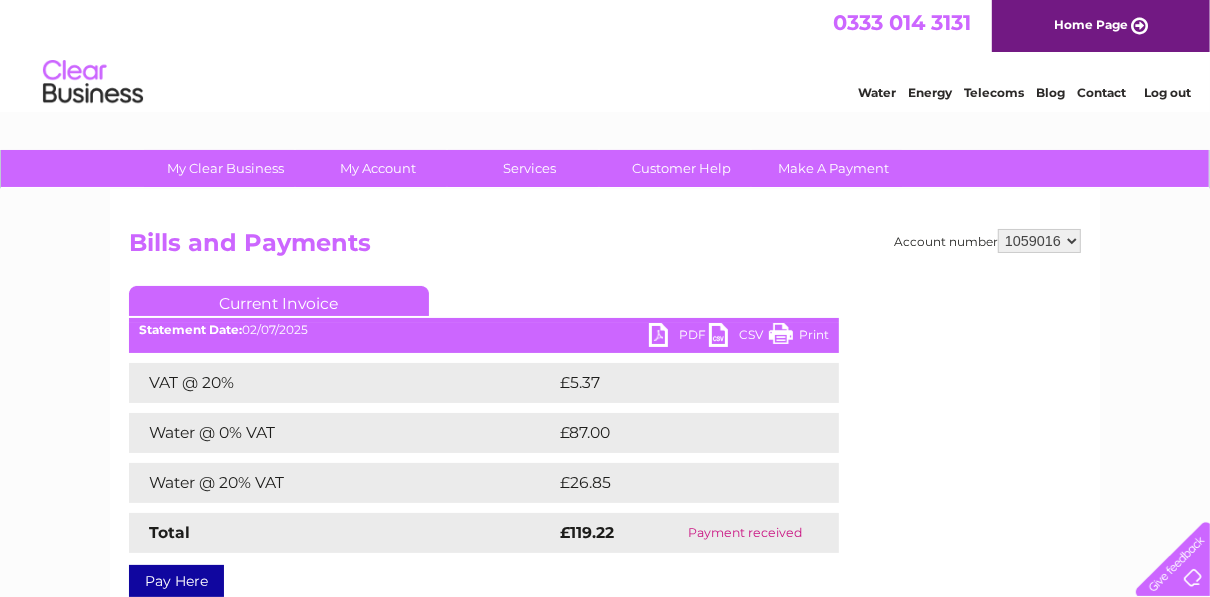 click on "Print" at bounding box center (799, 337) 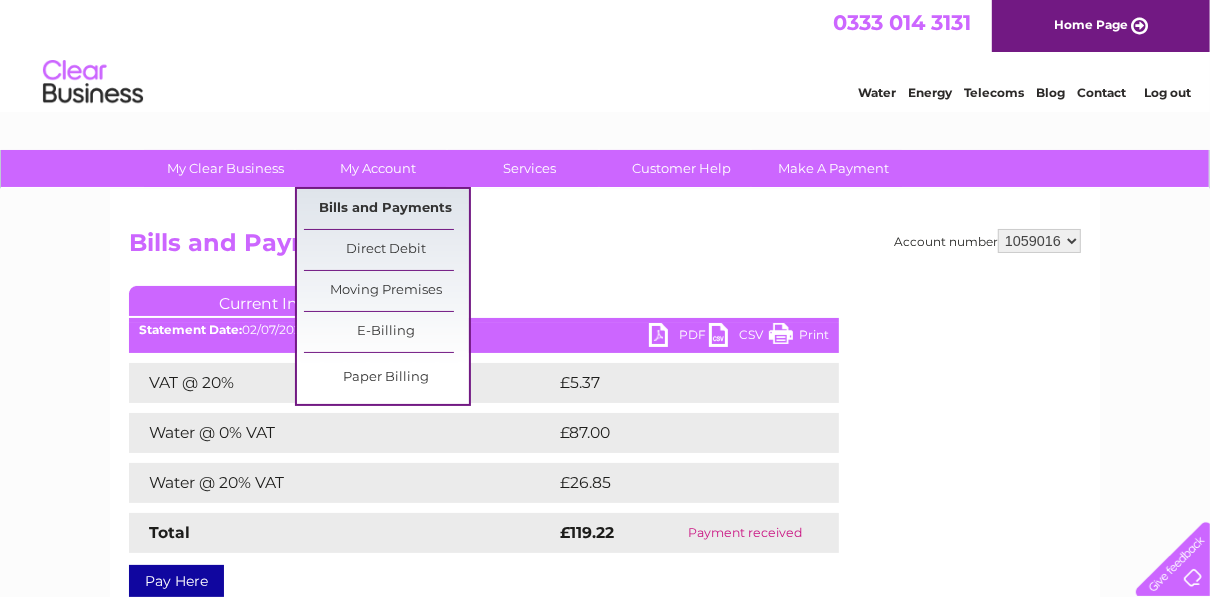 click on "Bills and Payments" at bounding box center (386, 209) 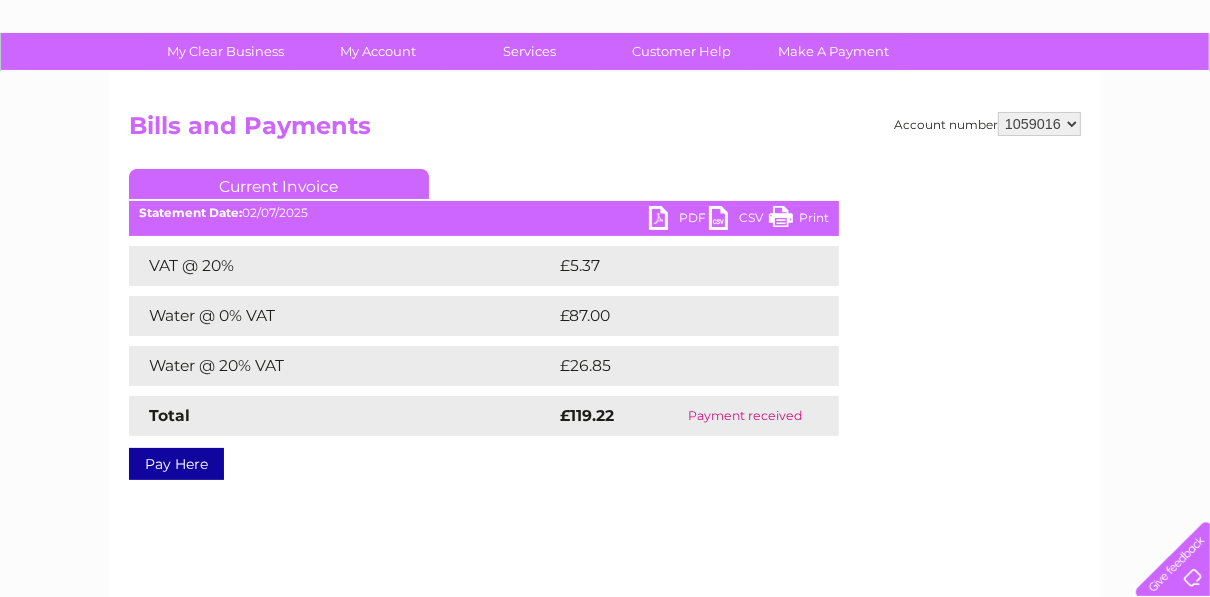 scroll, scrollTop: 160, scrollLeft: 0, axis: vertical 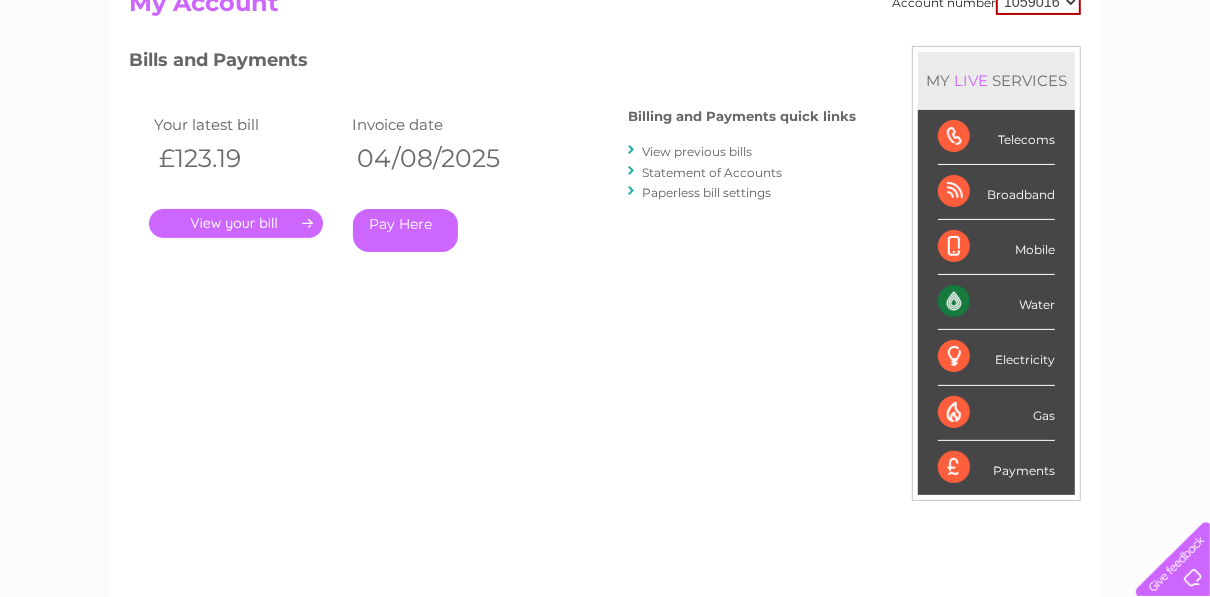 click on "View previous bills" at bounding box center (697, 151) 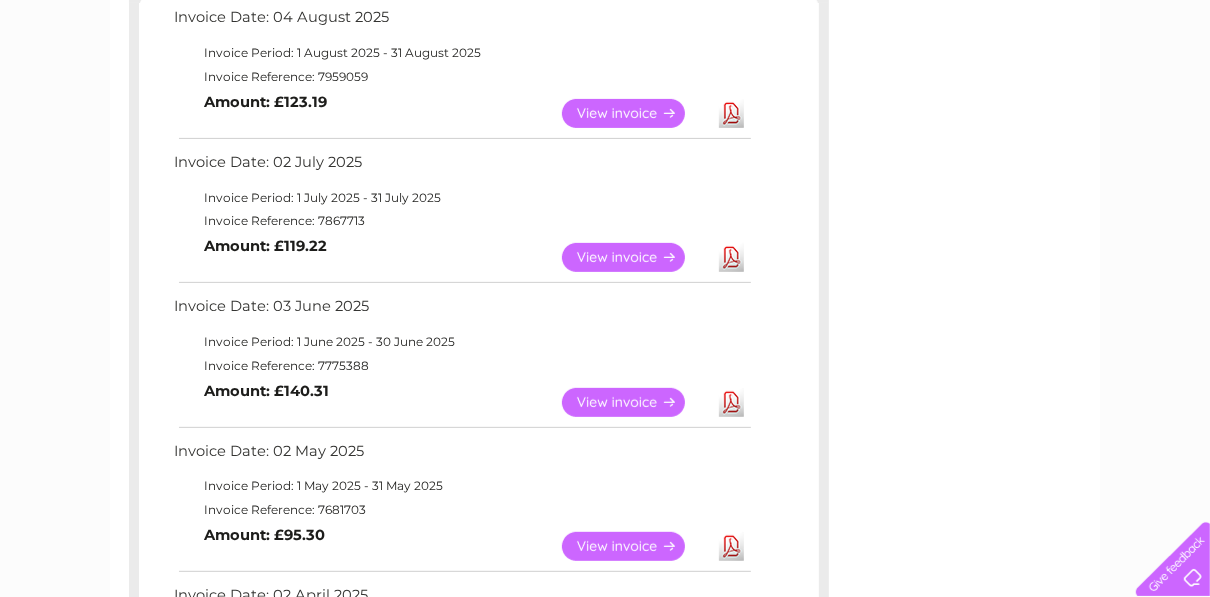 scroll, scrollTop: 400, scrollLeft: 0, axis: vertical 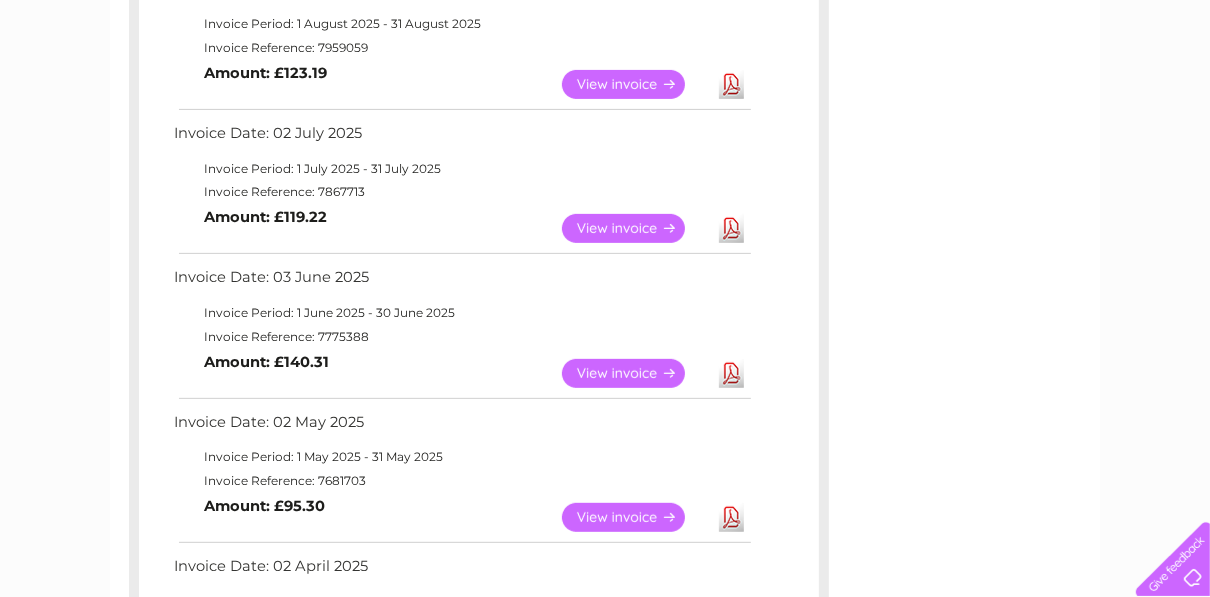 click on "View" at bounding box center [635, 373] 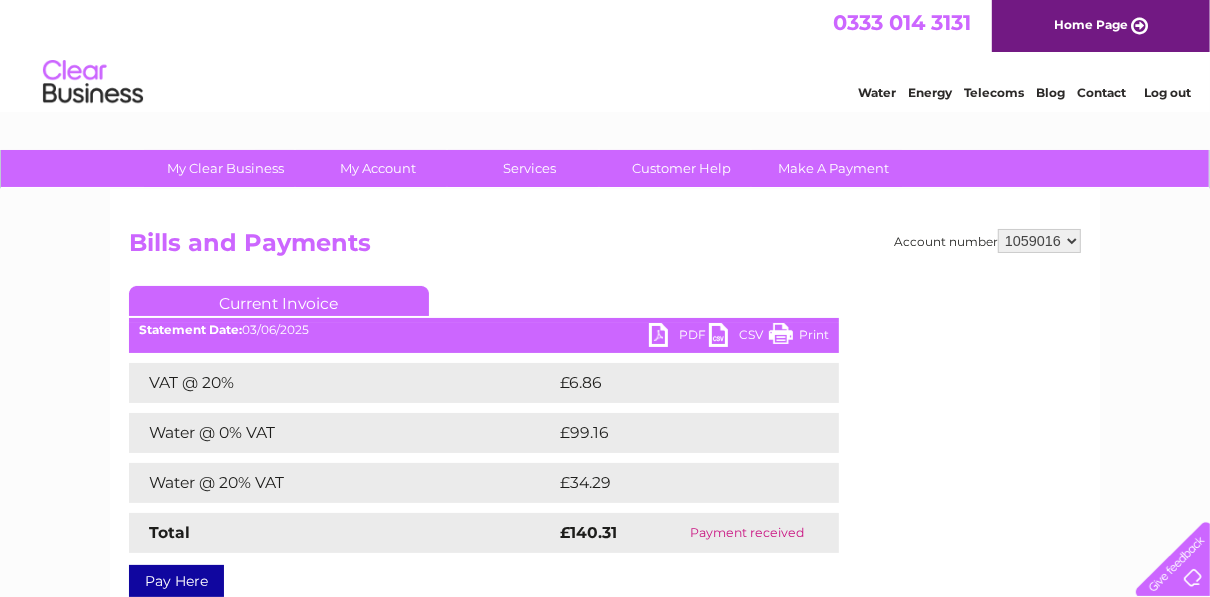 scroll, scrollTop: 0, scrollLeft: 0, axis: both 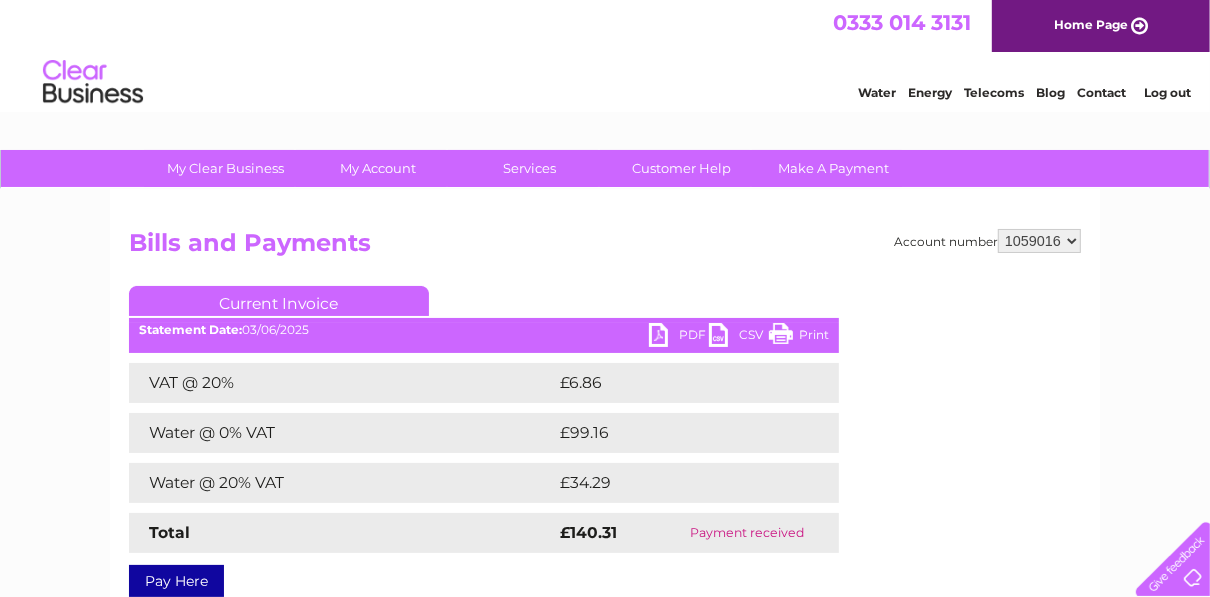 click on "Print" at bounding box center (799, 337) 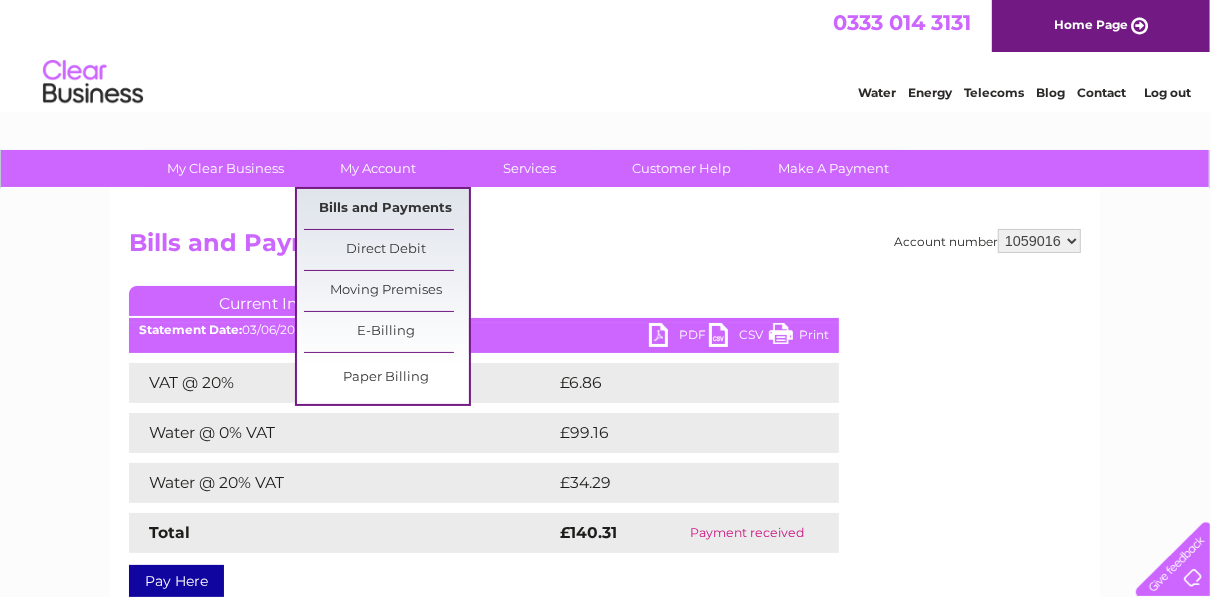 click on "Bills and Payments" at bounding box center [386, 209] 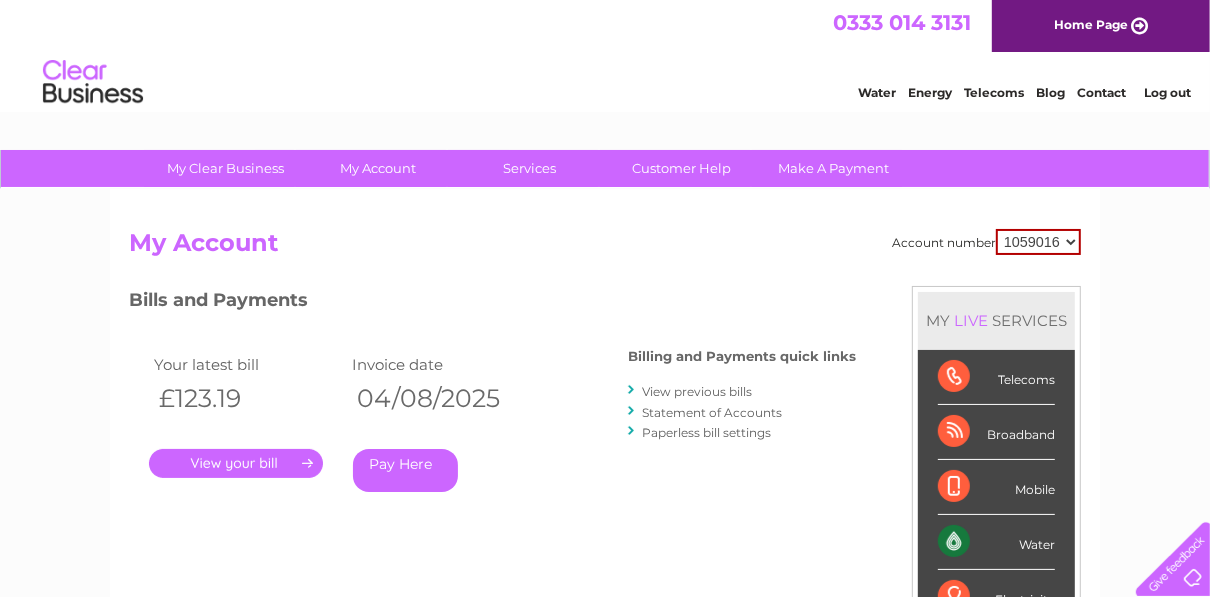 scroll, scrollTop: 0, scrollLeft: 0, axis: both 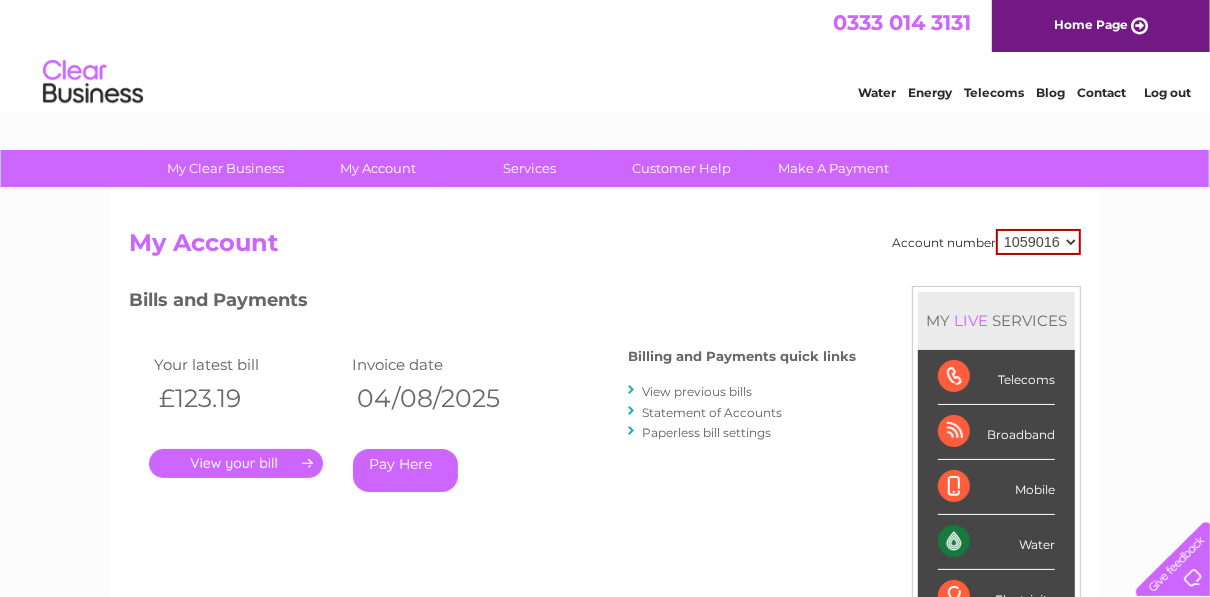 click on "View previous bills" at bounding box center [697, 391] 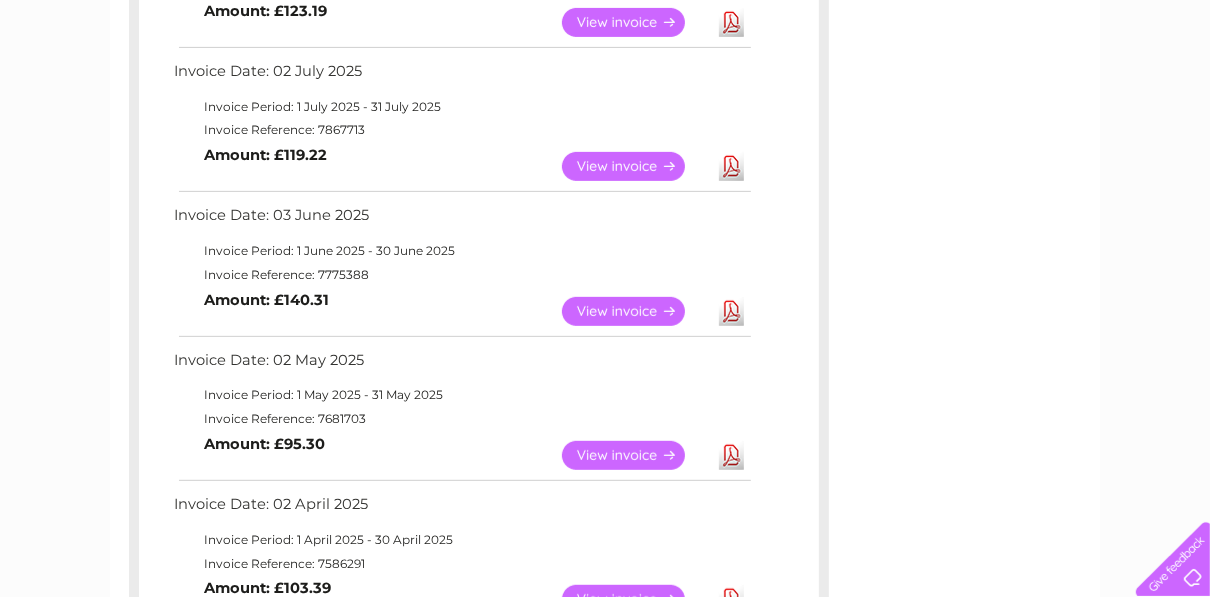 scroll, scrollTop: 480, scrollLeft: 0, axis: vertical 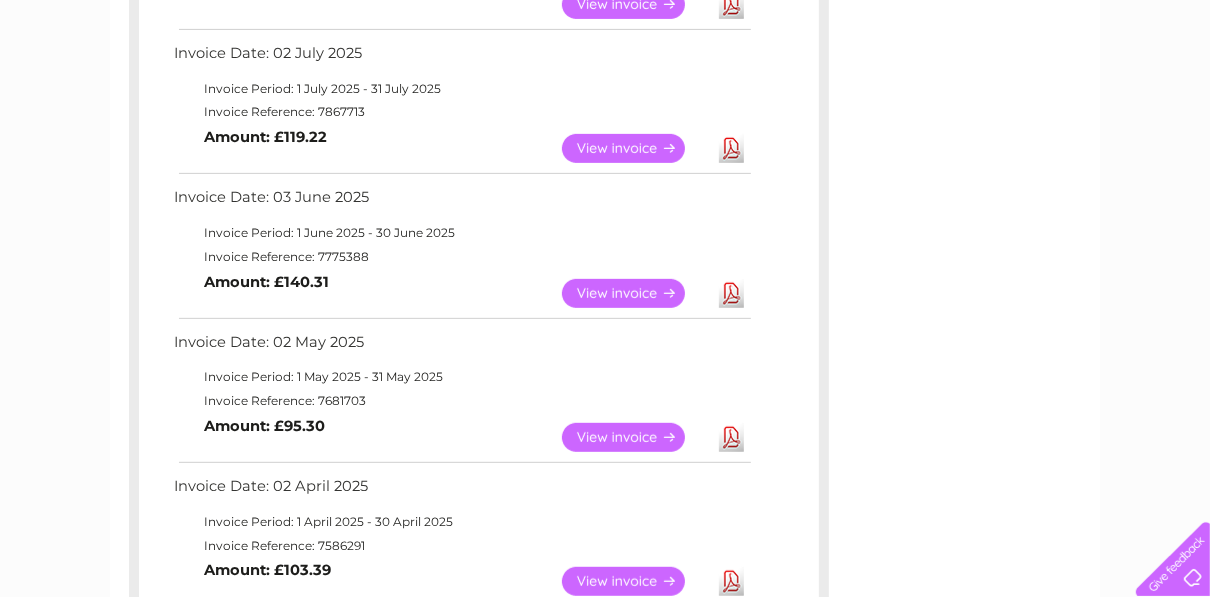 click on "View" at bounding box center [635, 437] 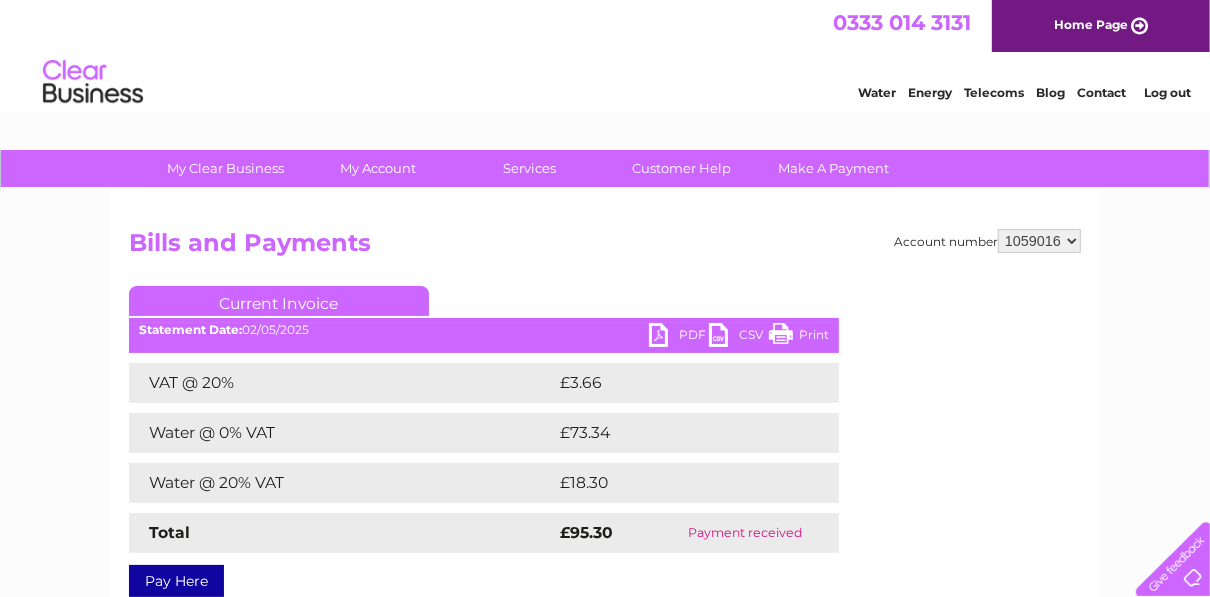 scroll, scrollTop: 0, scrollLeft: 0, axis: both 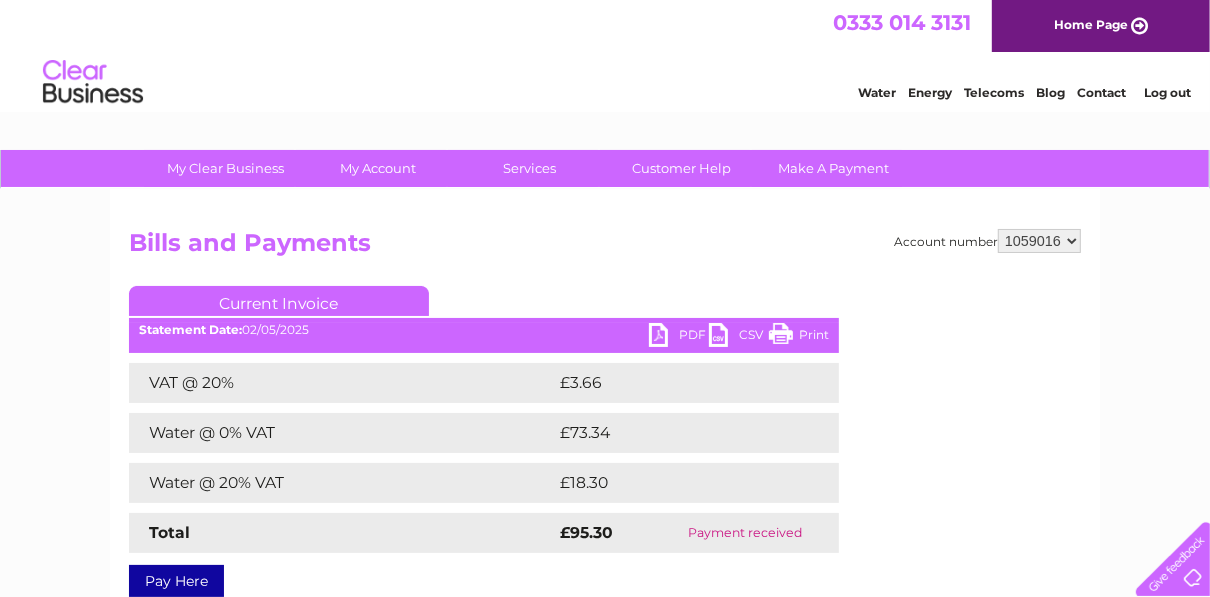 click on "Print" at bounding box center [799, 337] 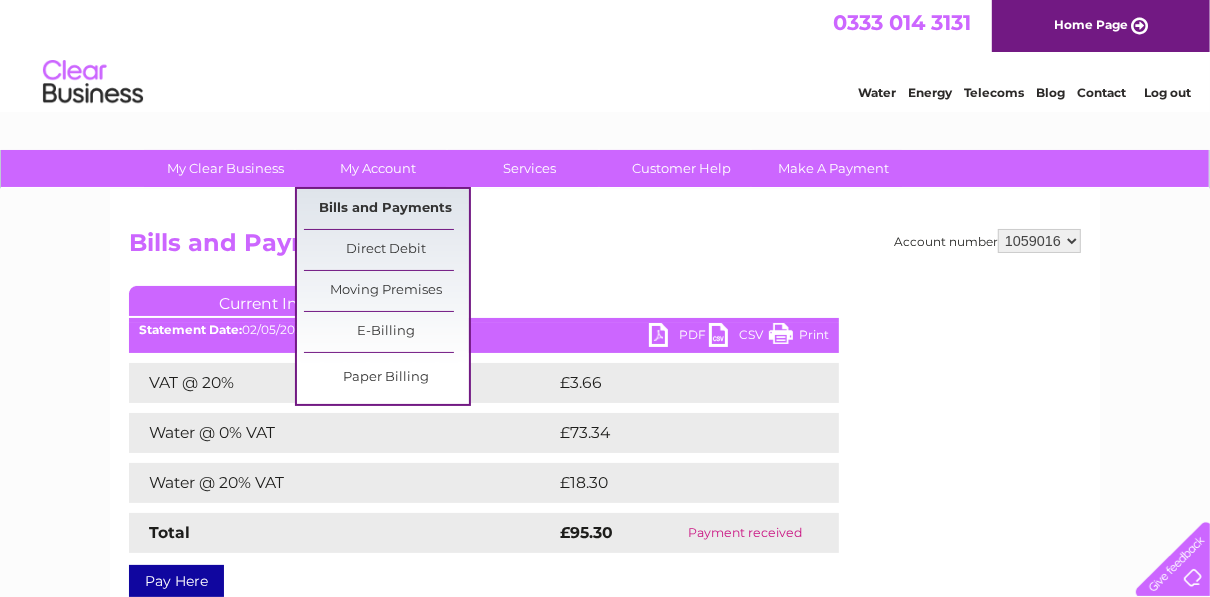 click on "Bills and Payments" at bounding box center (386, 209) 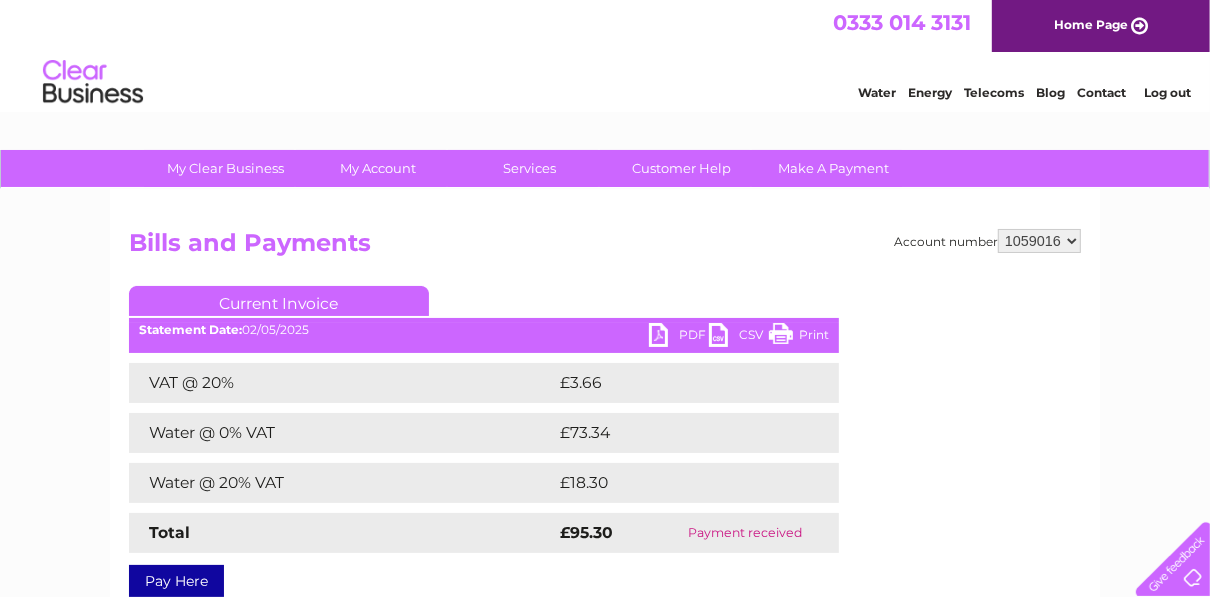 scroll, scrollTop: 4, scrollLeft: 0, axis: vertical 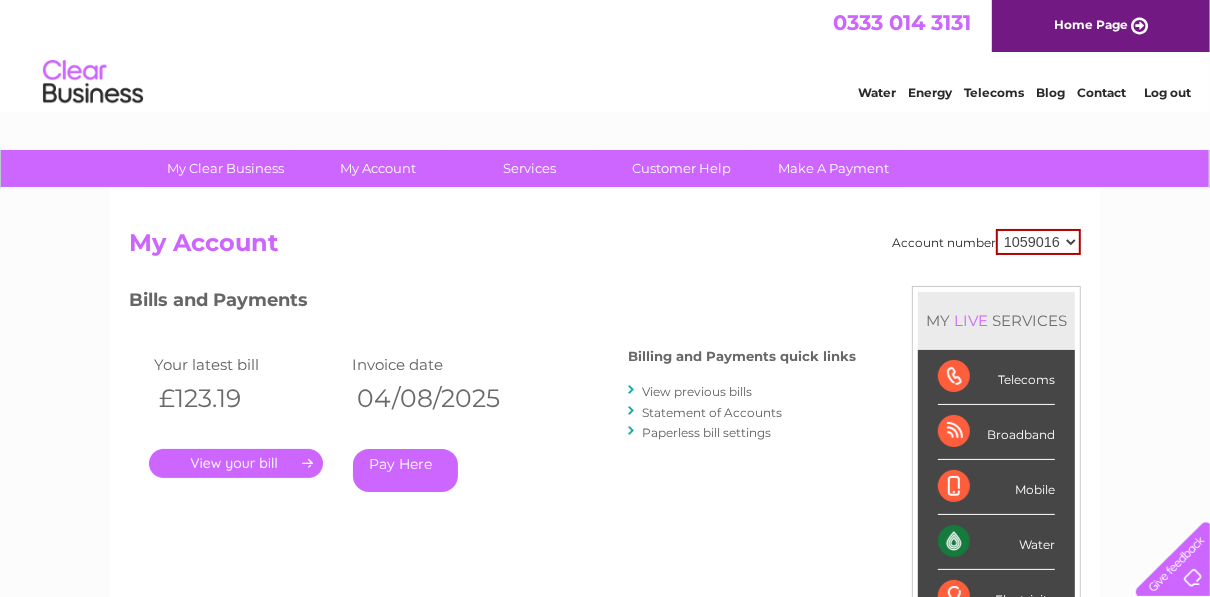 click on "Log out" at bounding box center [1167, 92] 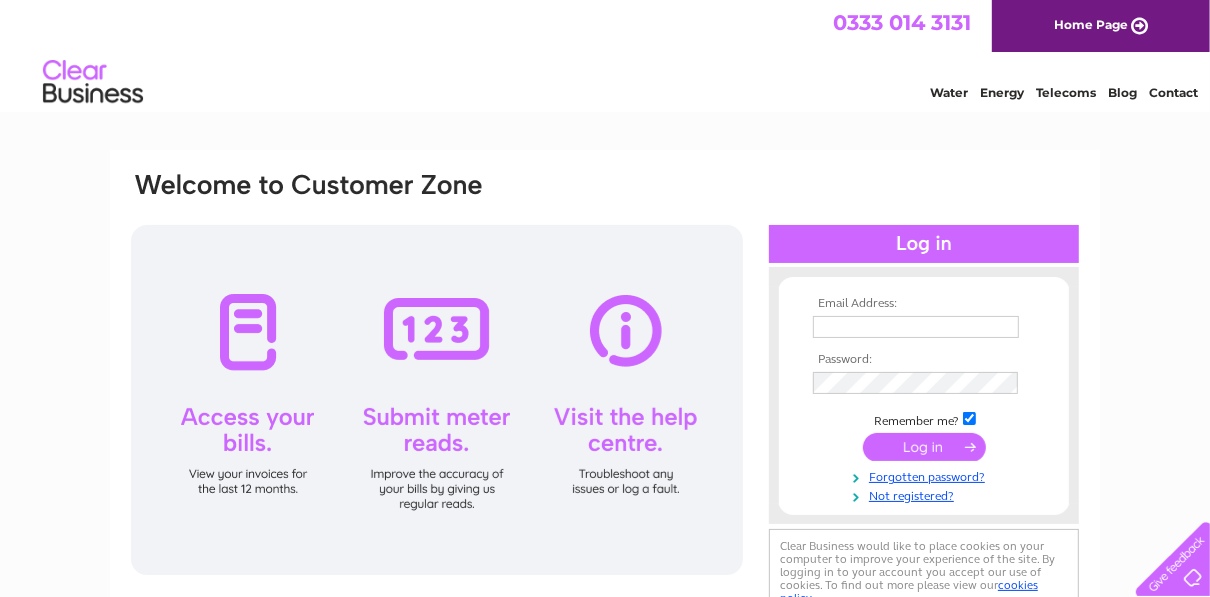 scroll, scrollTop: 0, scrollLeft: 0, axis: both 